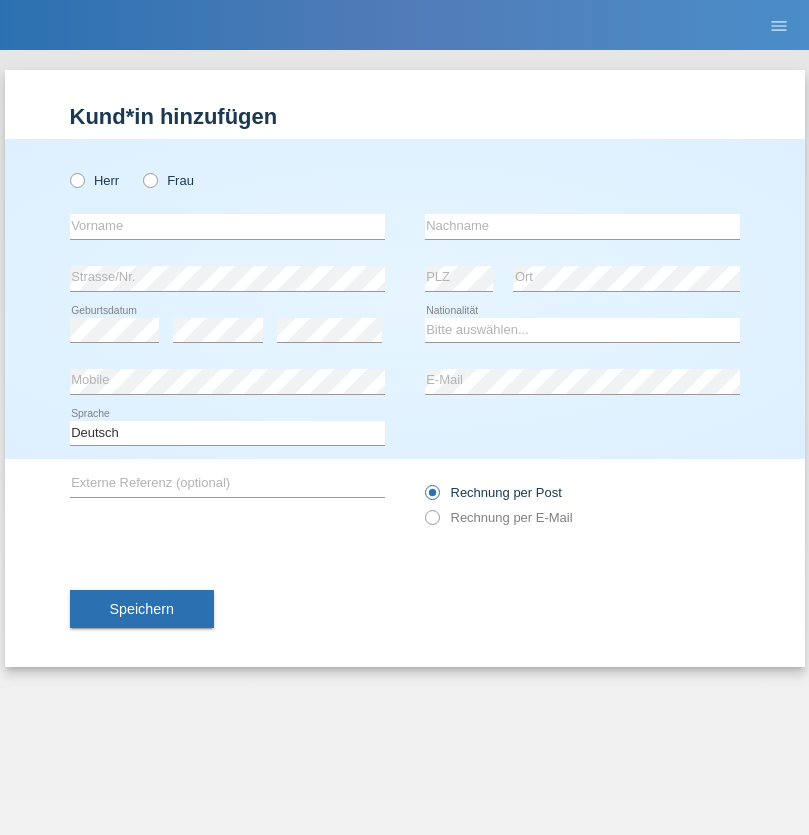 scroll, scrollTop: 0, scrollLeft: 0, axis: both 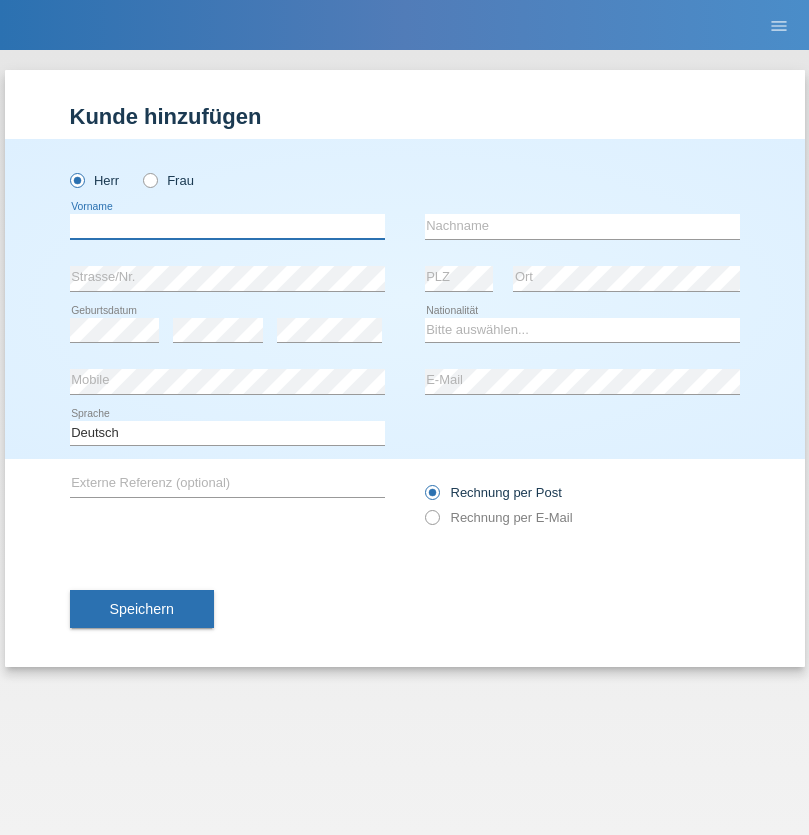 click at bounding box center (227, 226) 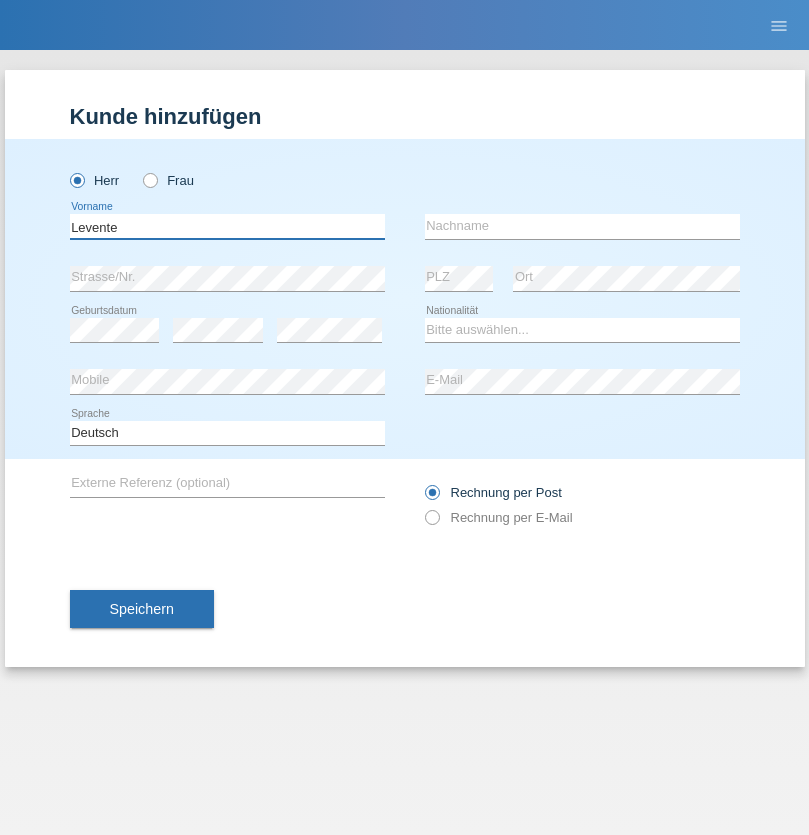 type on "Levente" 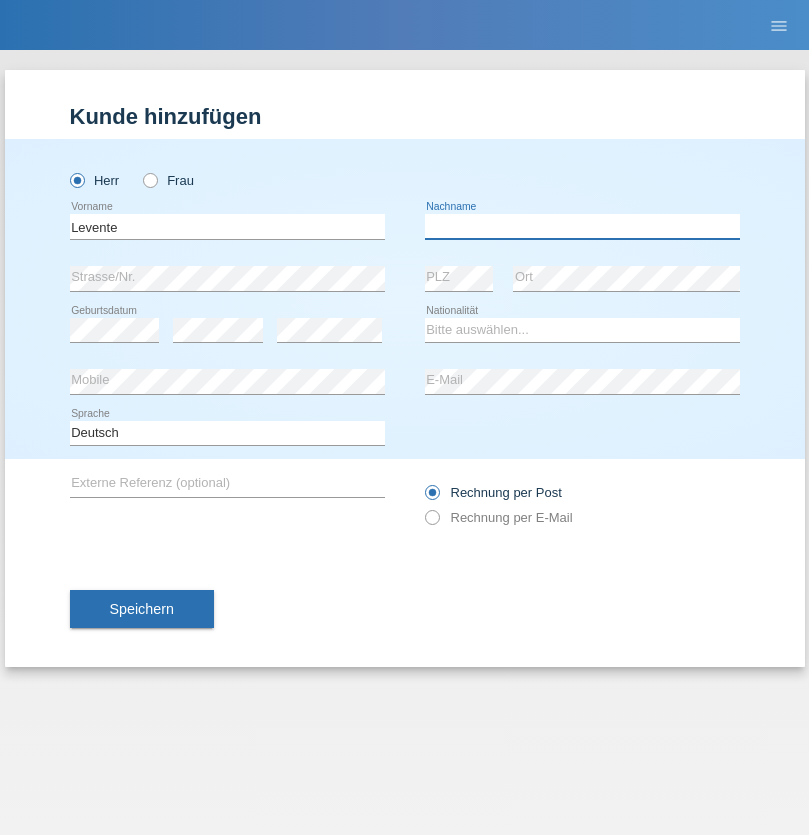 click at bounding box center (582, 226) 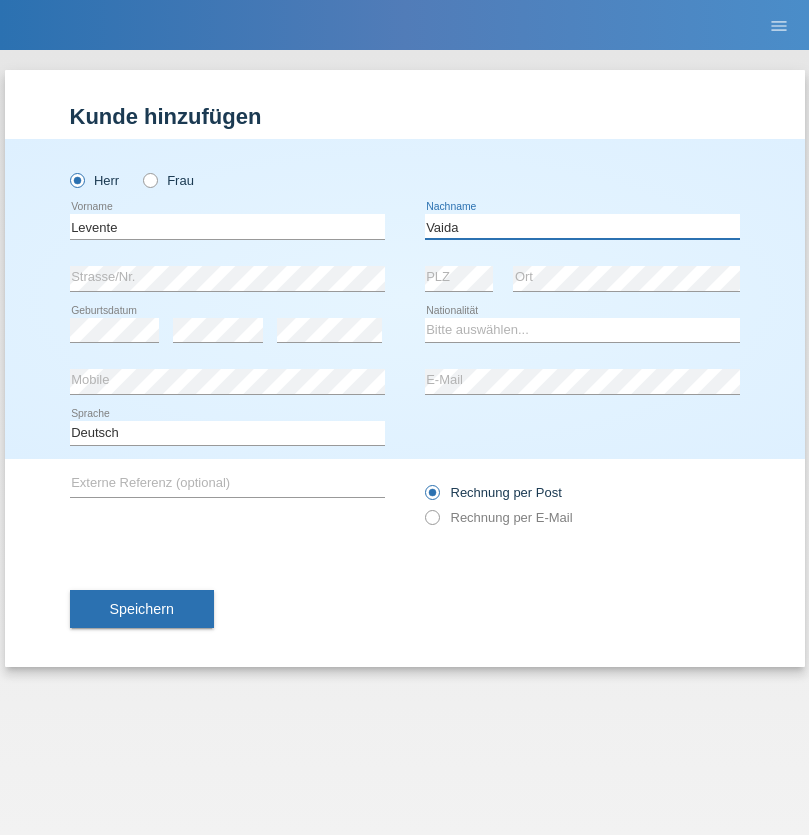 type on "Vaida" 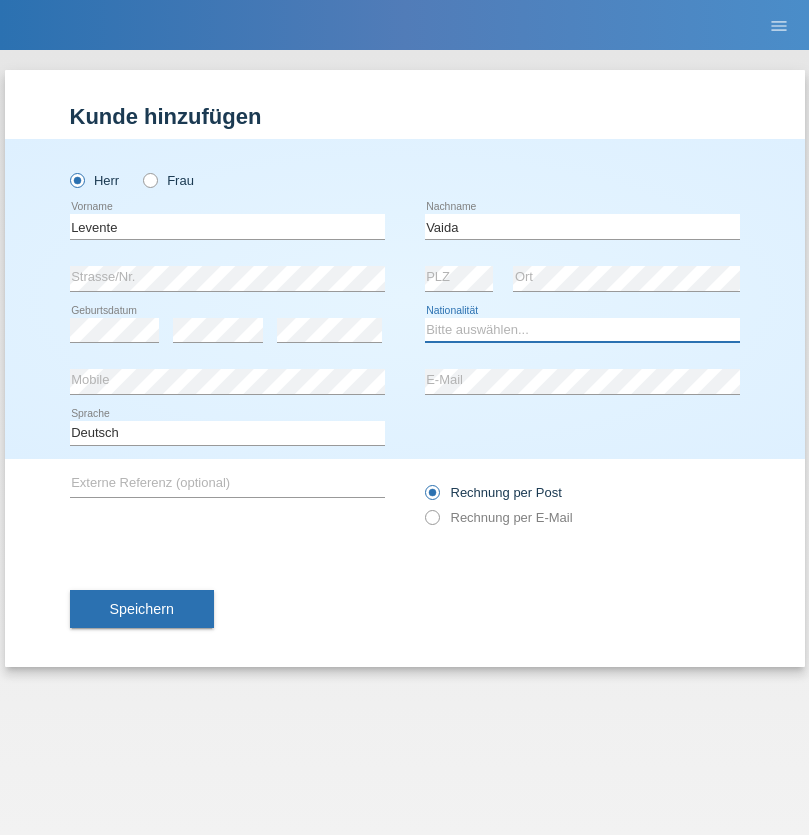 select on "RO" 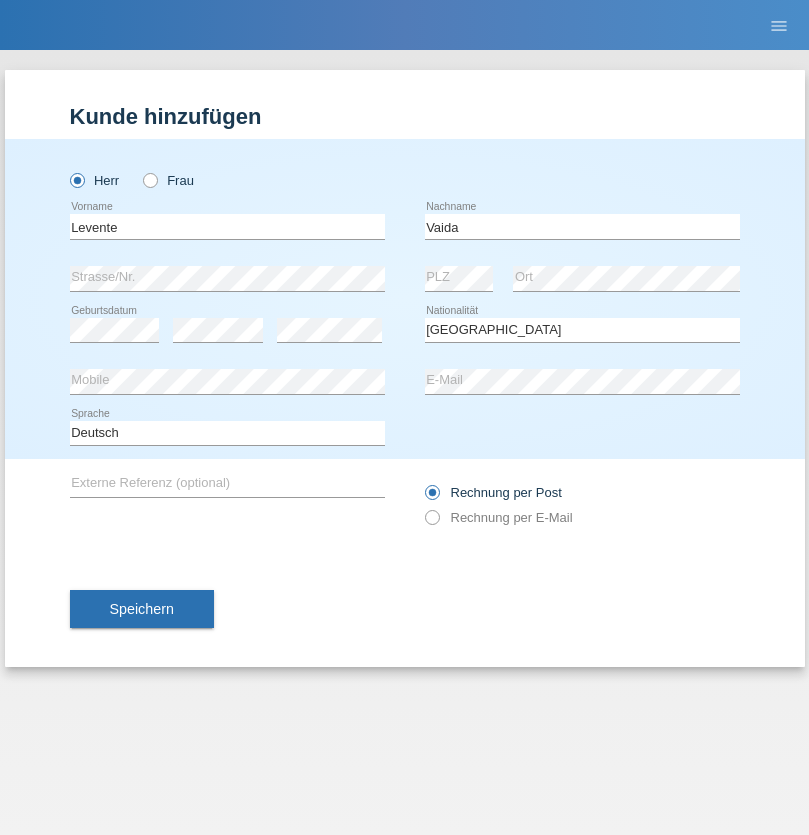 select on "C" 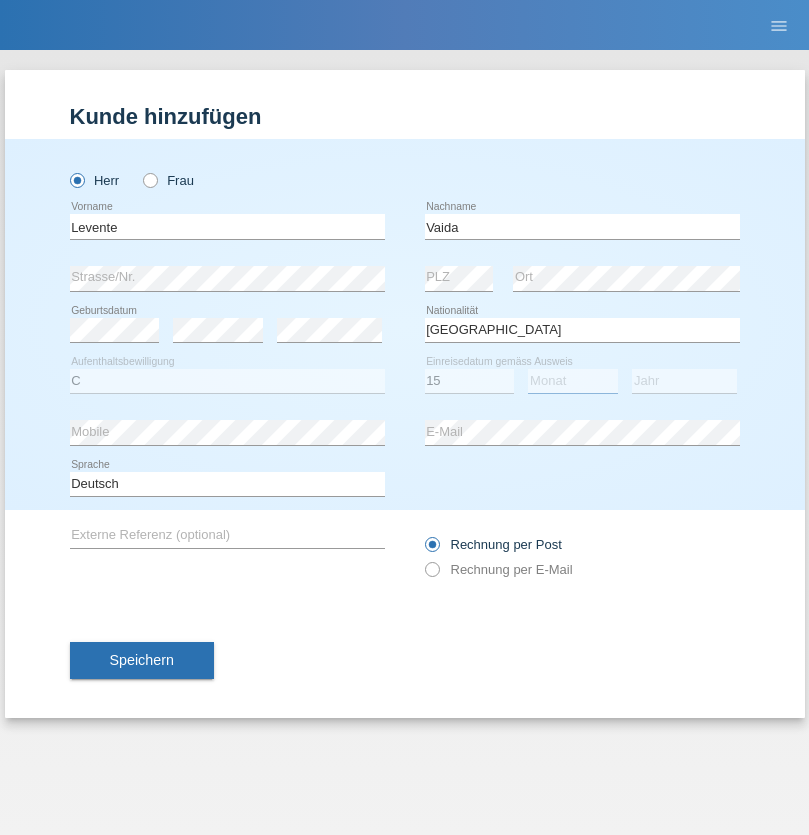 select on "09" 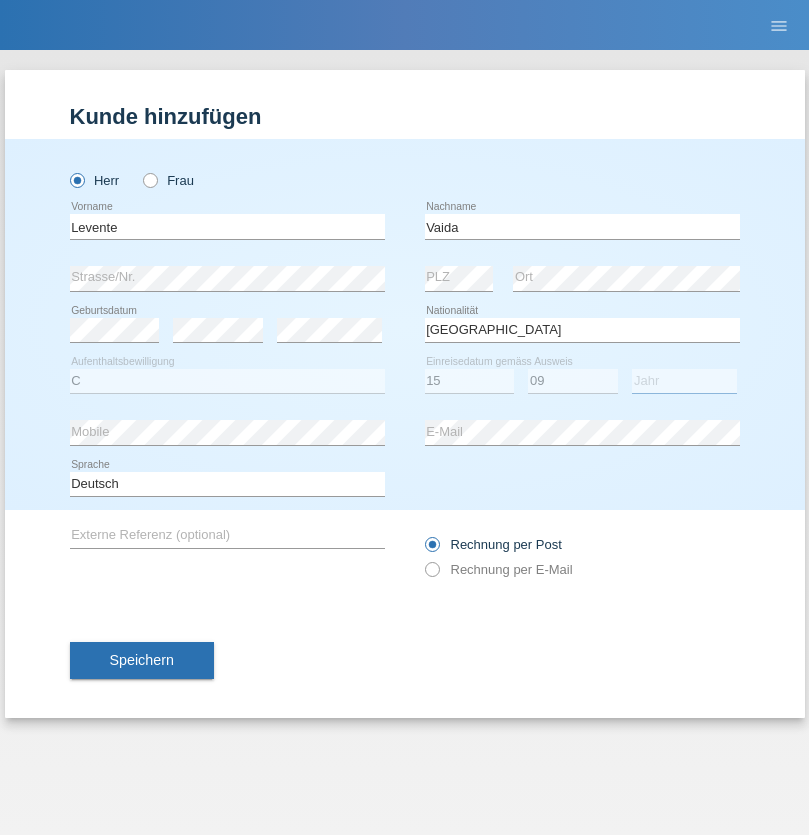 select on "2021" 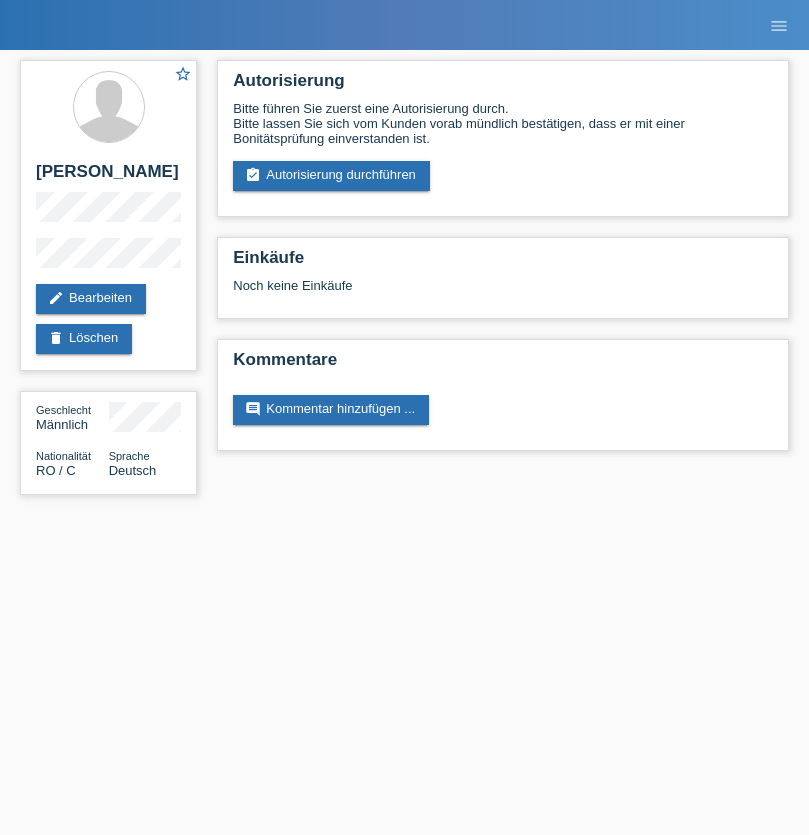 scroll, scrollTop: 0, scrollLeft: 0, axis: both 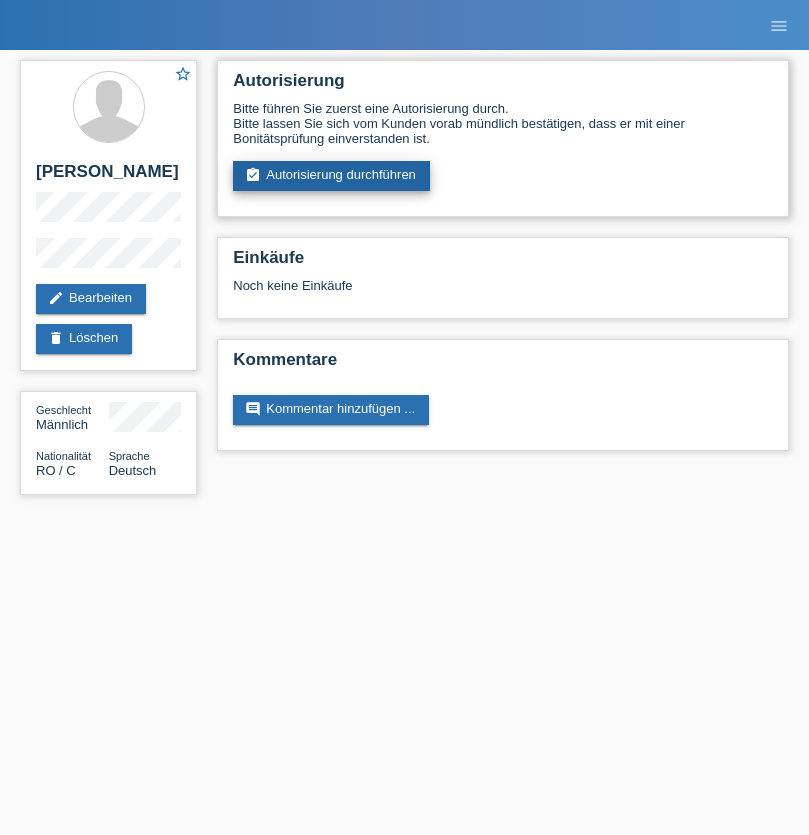 click on "assignment_turned_in  Autorisierung durchführen" at bounding box center (331, 176) 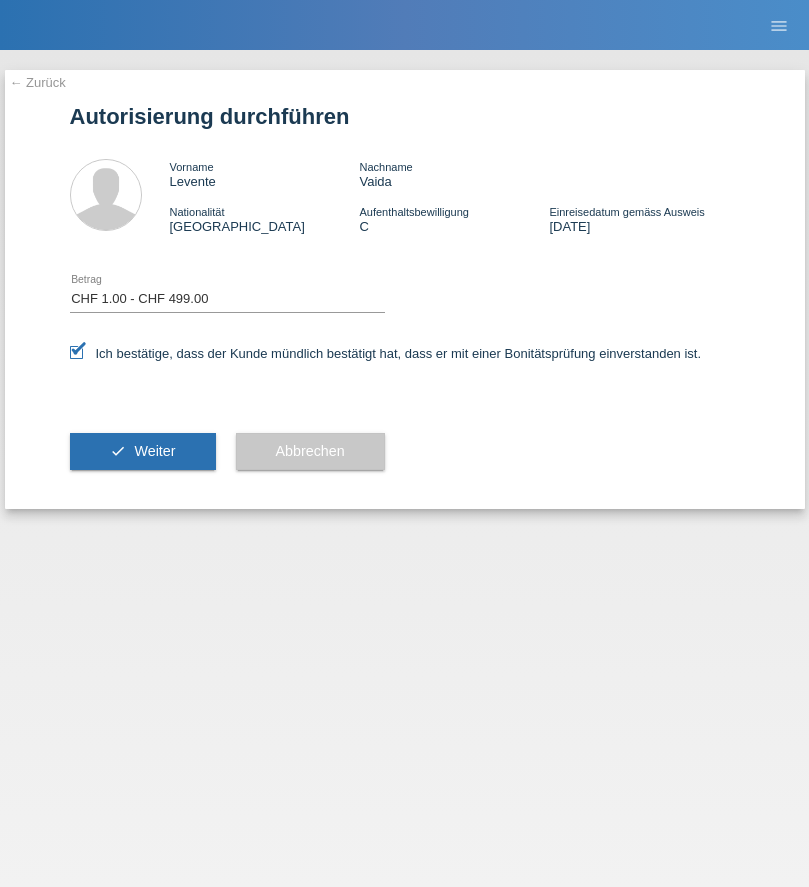 select on "1" 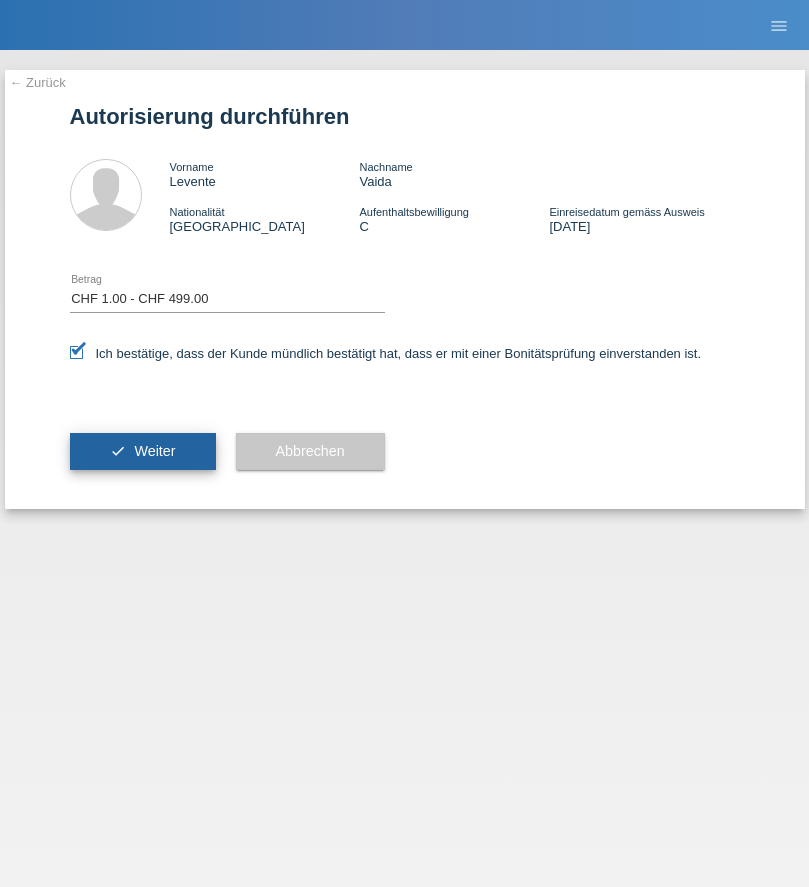 click on "Weiter" at bounding box center (154, 451) 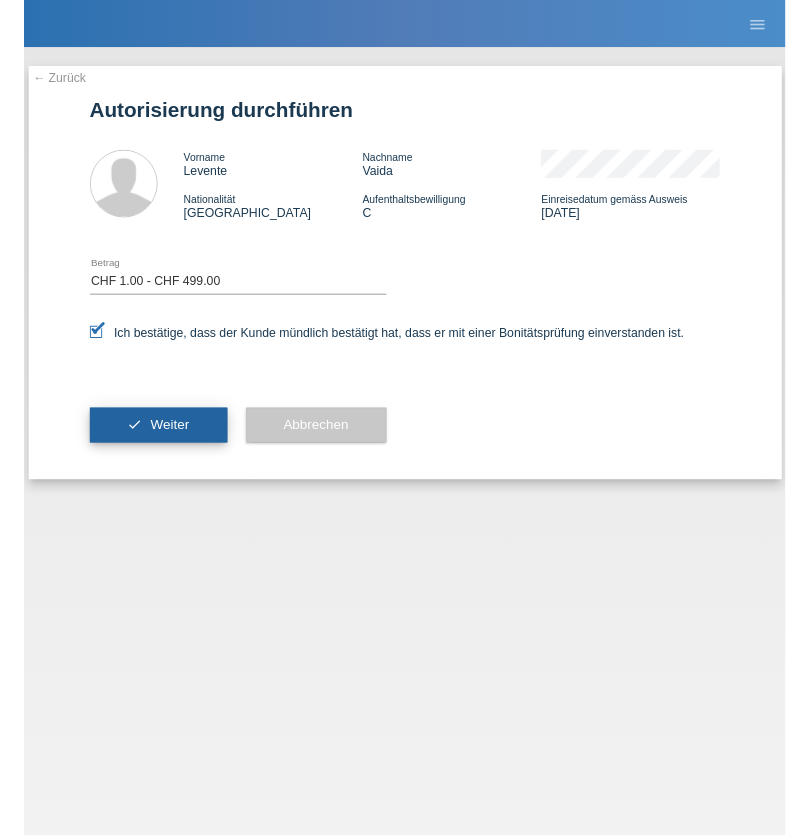 scroll, scrollTop: 0, scrollLeft: 0, axis: both 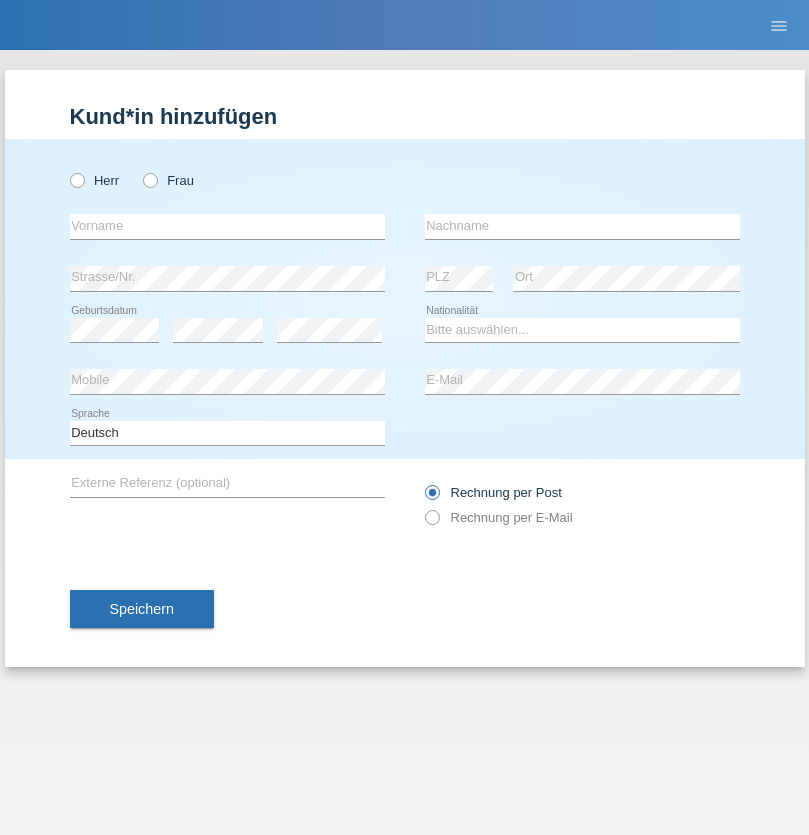 radio on "true" 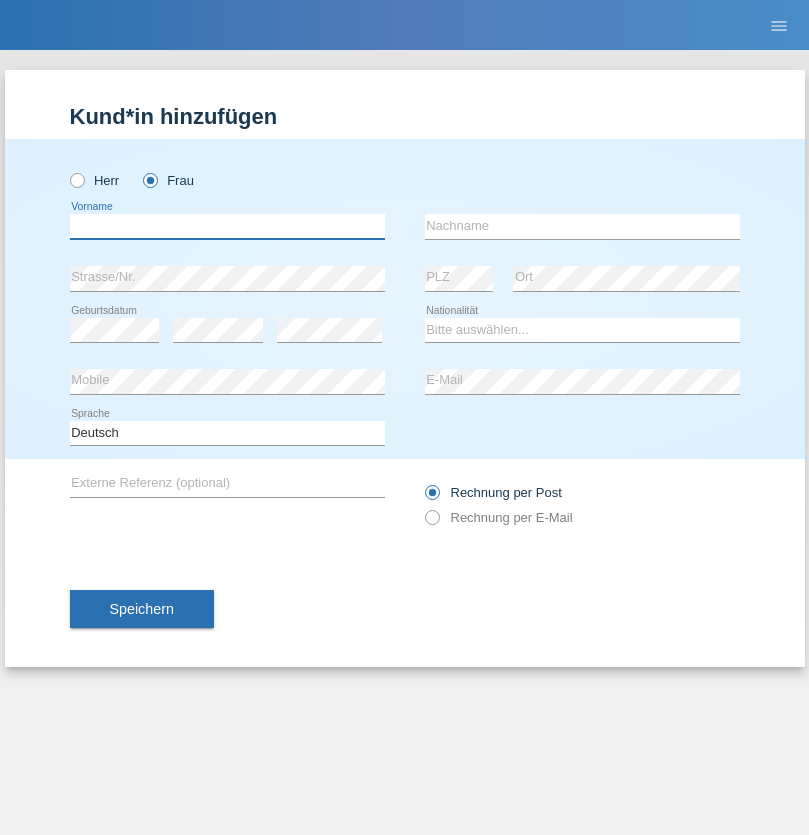 click at bounding box center [227, 226] 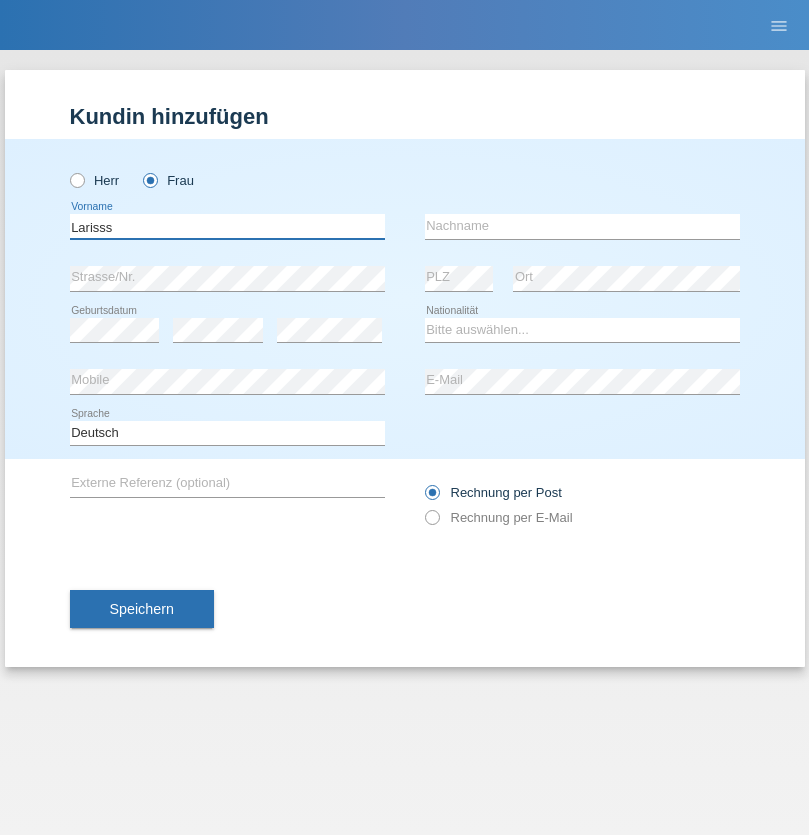 type on "Larisss" 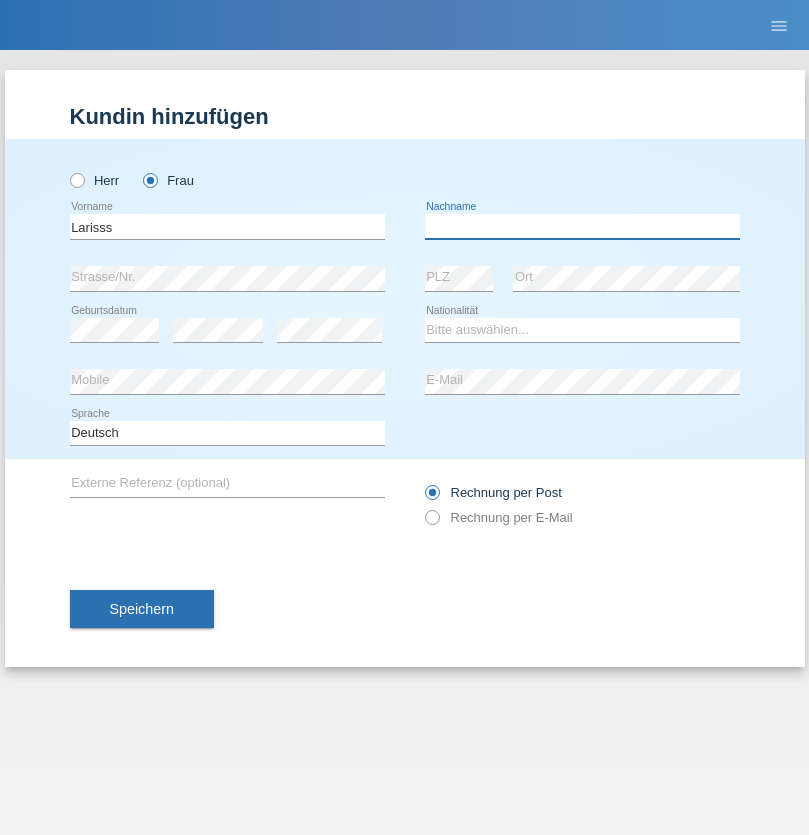 click at bounding box center (582, 226) 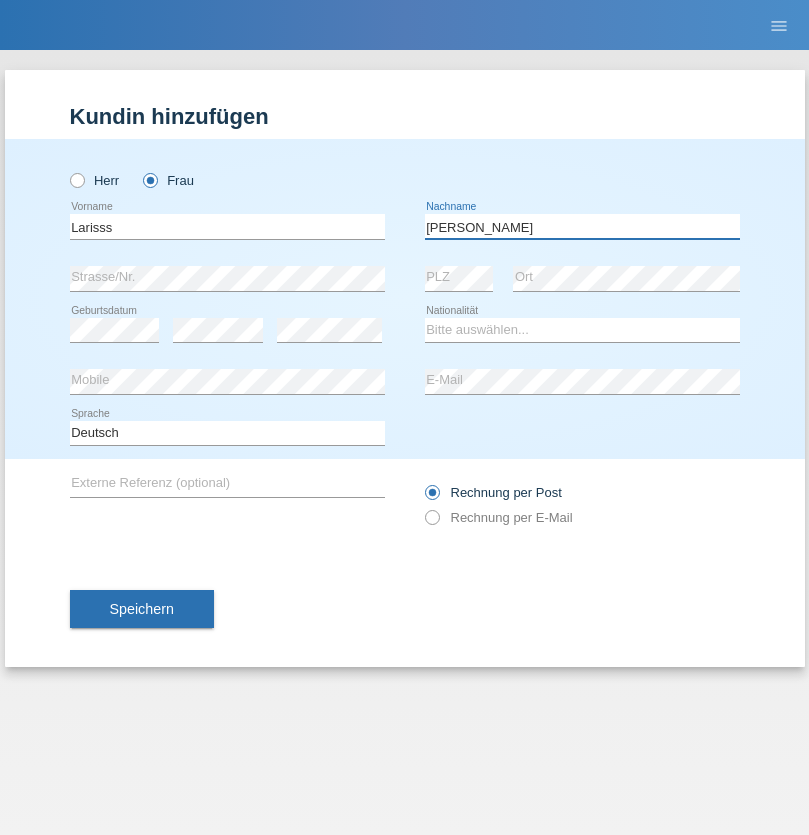 type on "[PERSON_NAME]" 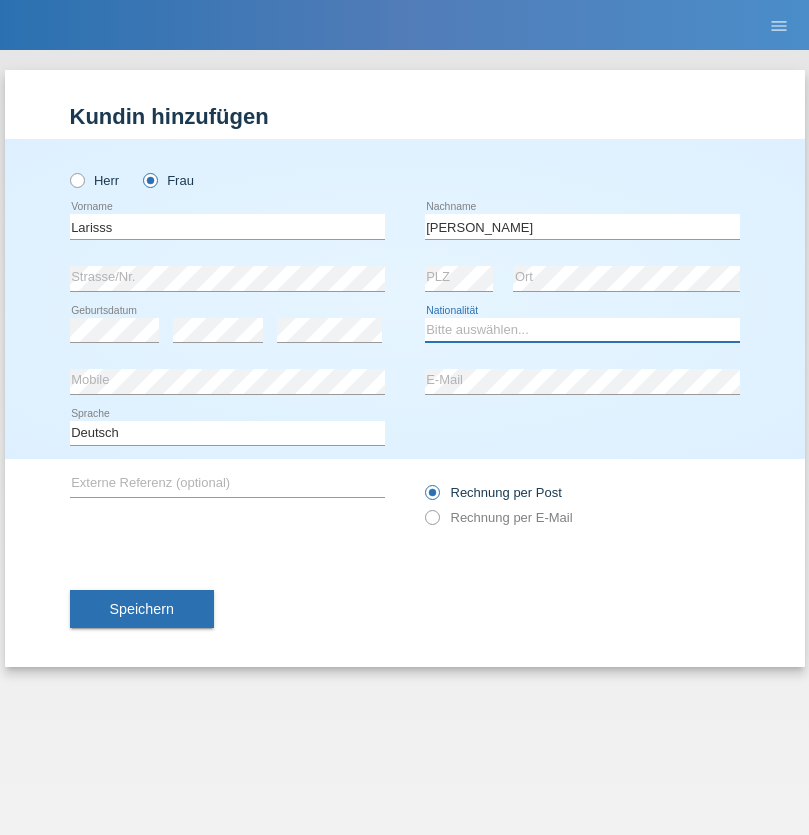 select on "CH" 